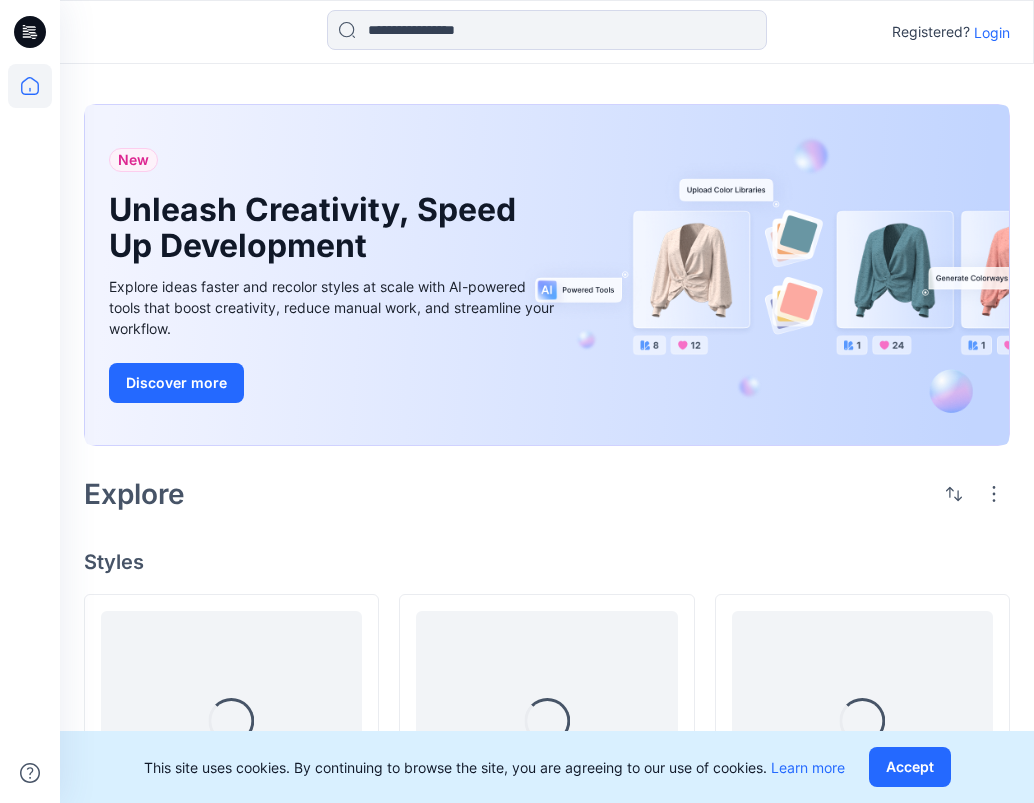 scroll, scrollTop: 0, scrollLeft: 0, axis: both 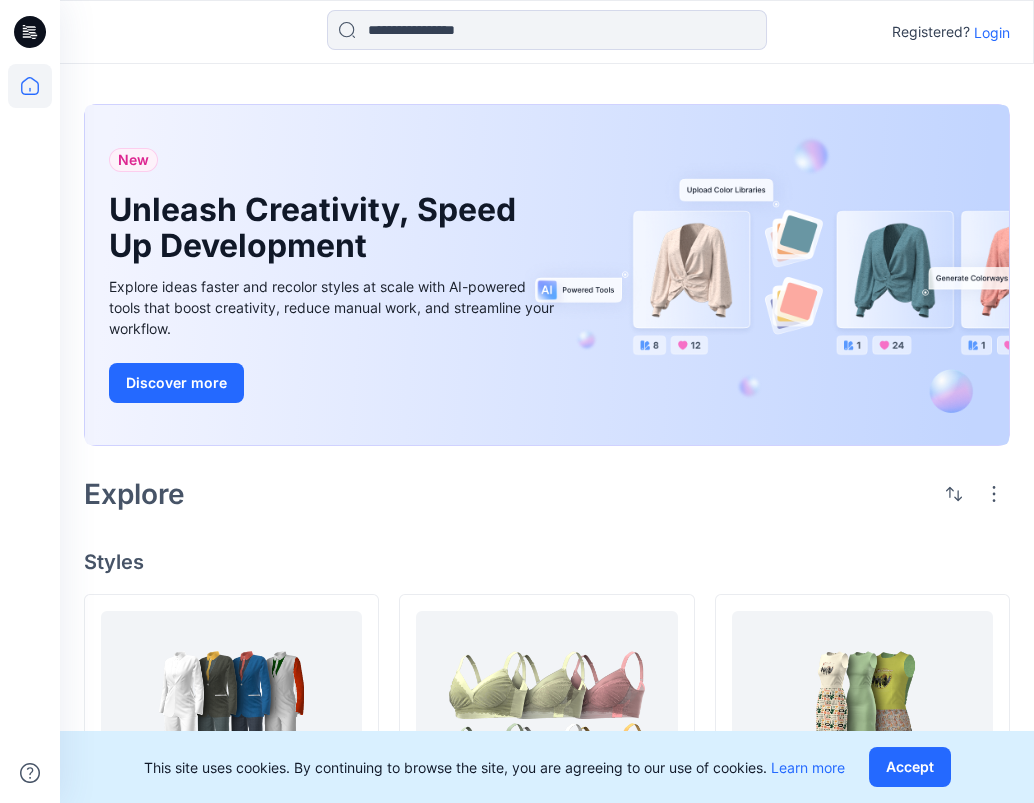 click on "Login" at bounding box center [992, 32] 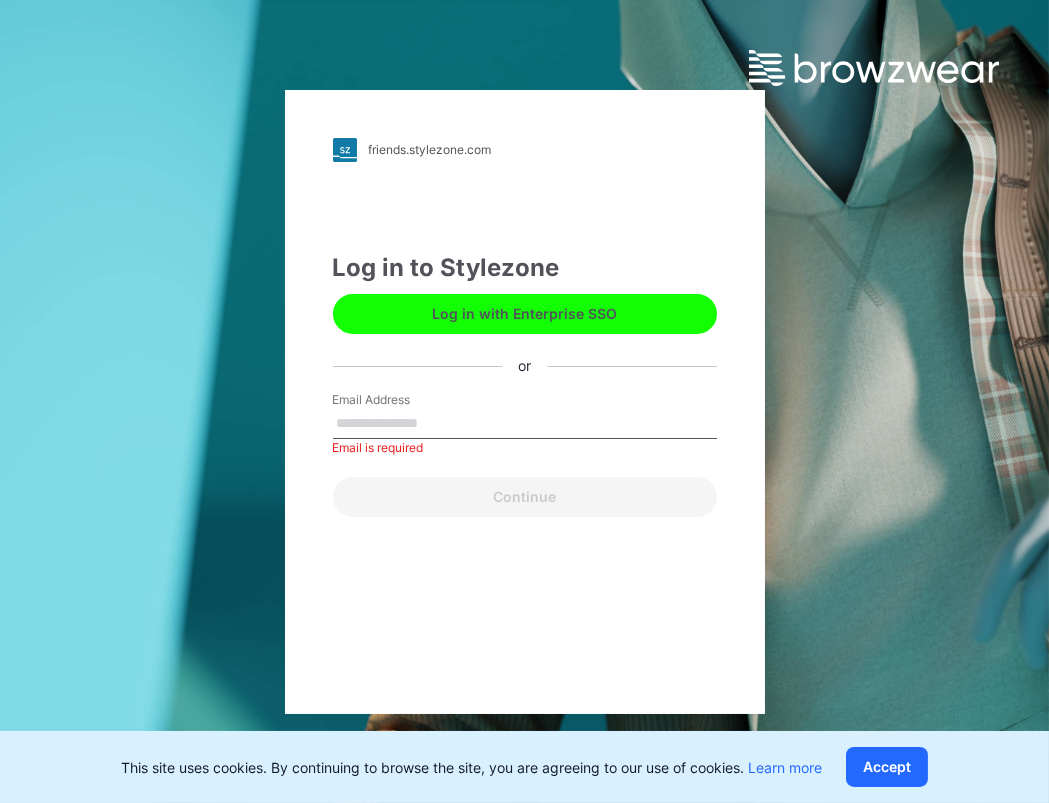 type on "**********" 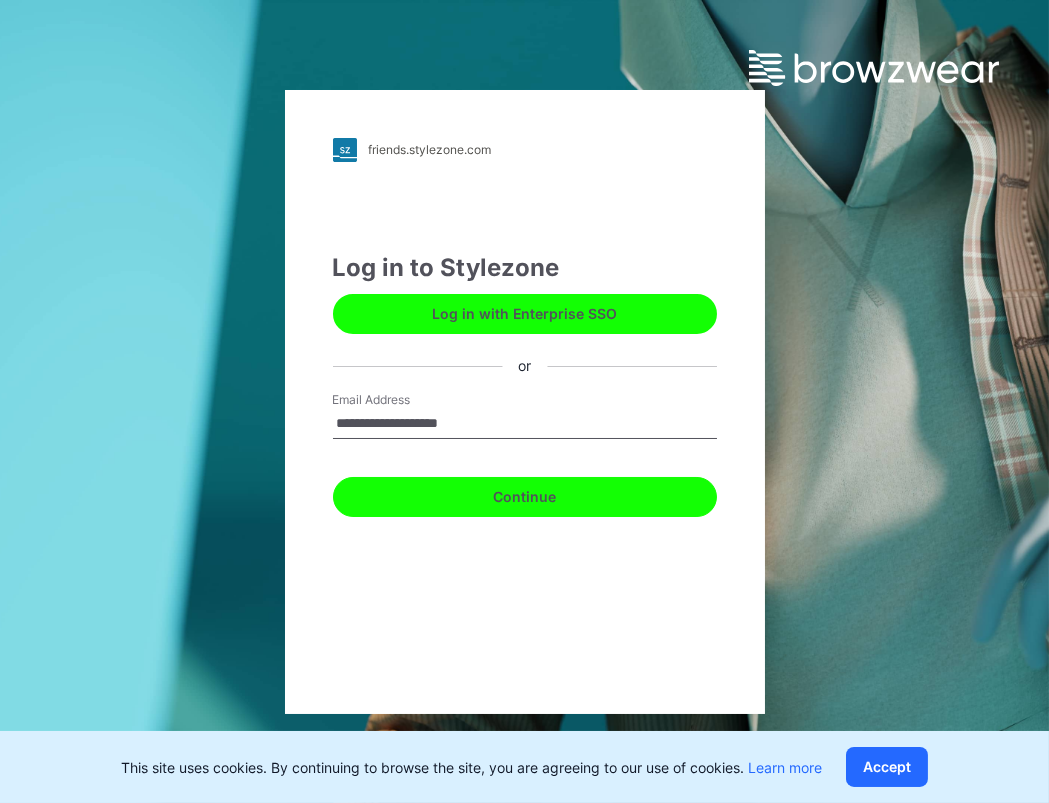 click on "Continue" at bounding box center [525, 497] 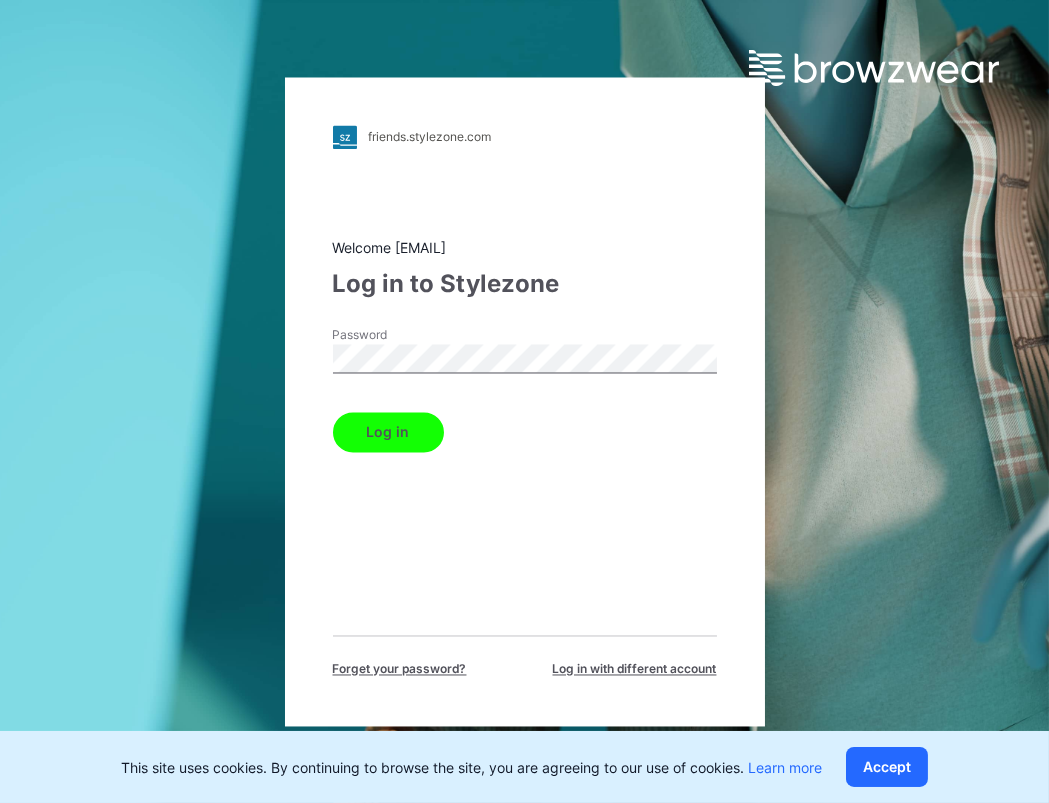 click on "Password Log in" at bounding box center (525, 389) 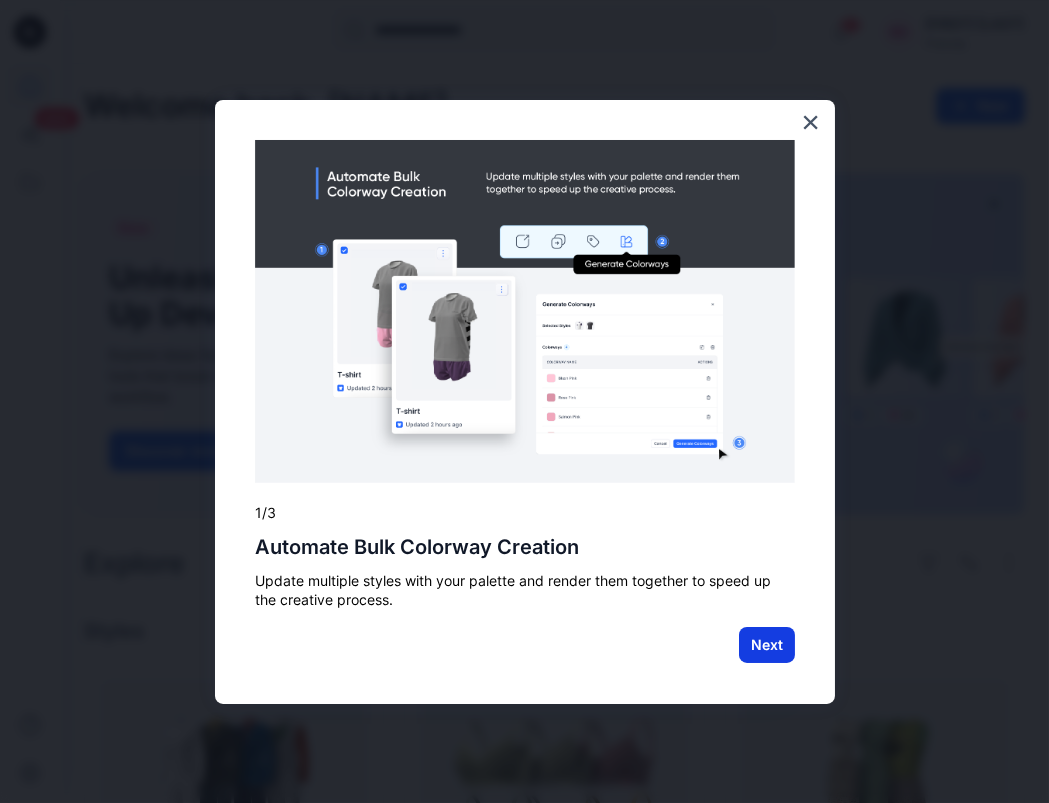 click on "Next" at bounding box center [767, 645] 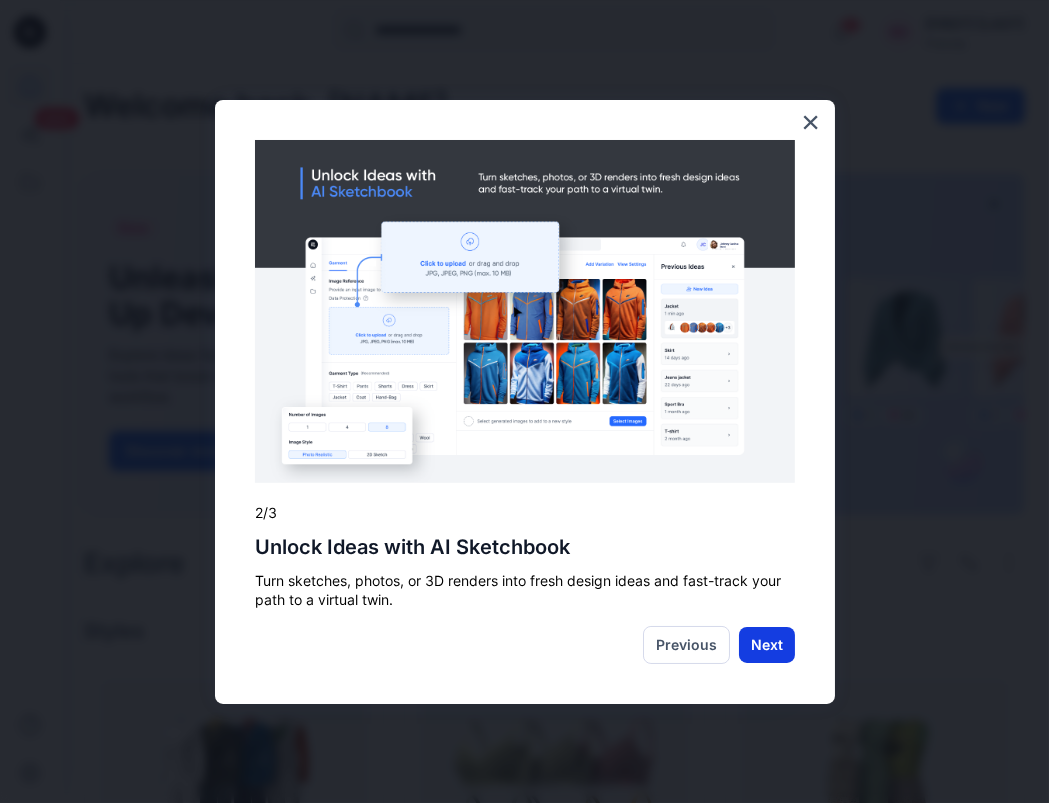 click on "Next" at bounding box center [767, 645] 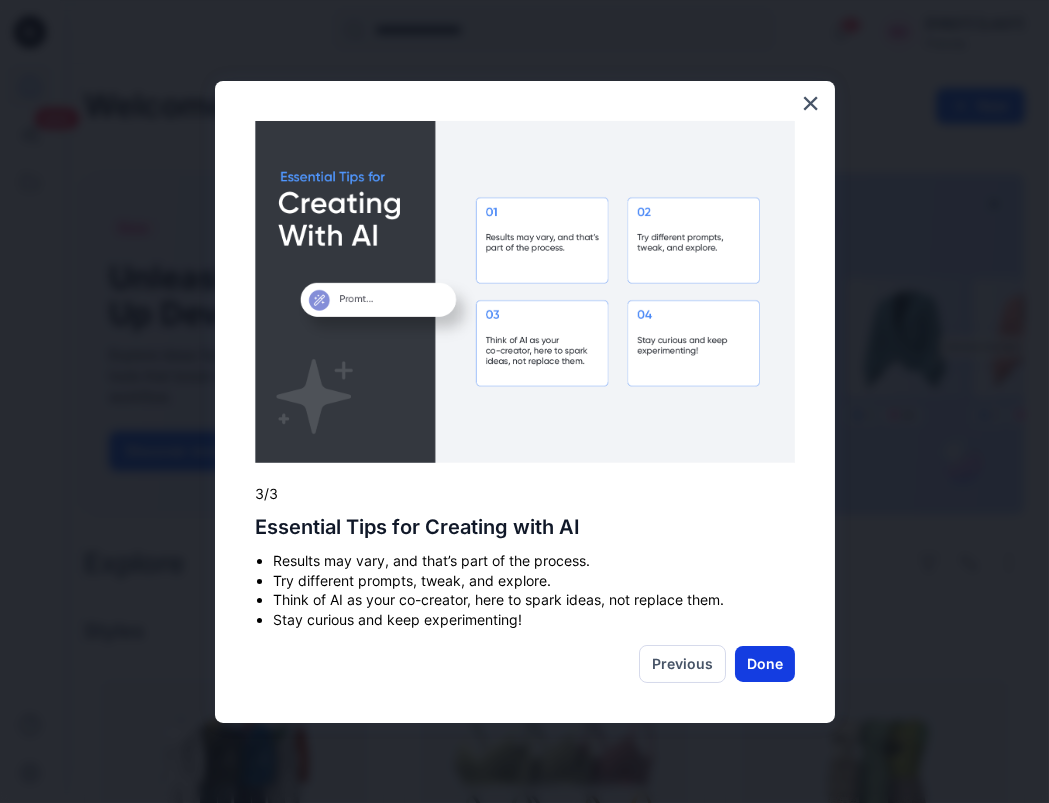 click on "Done" at bounding box center [765, 664] 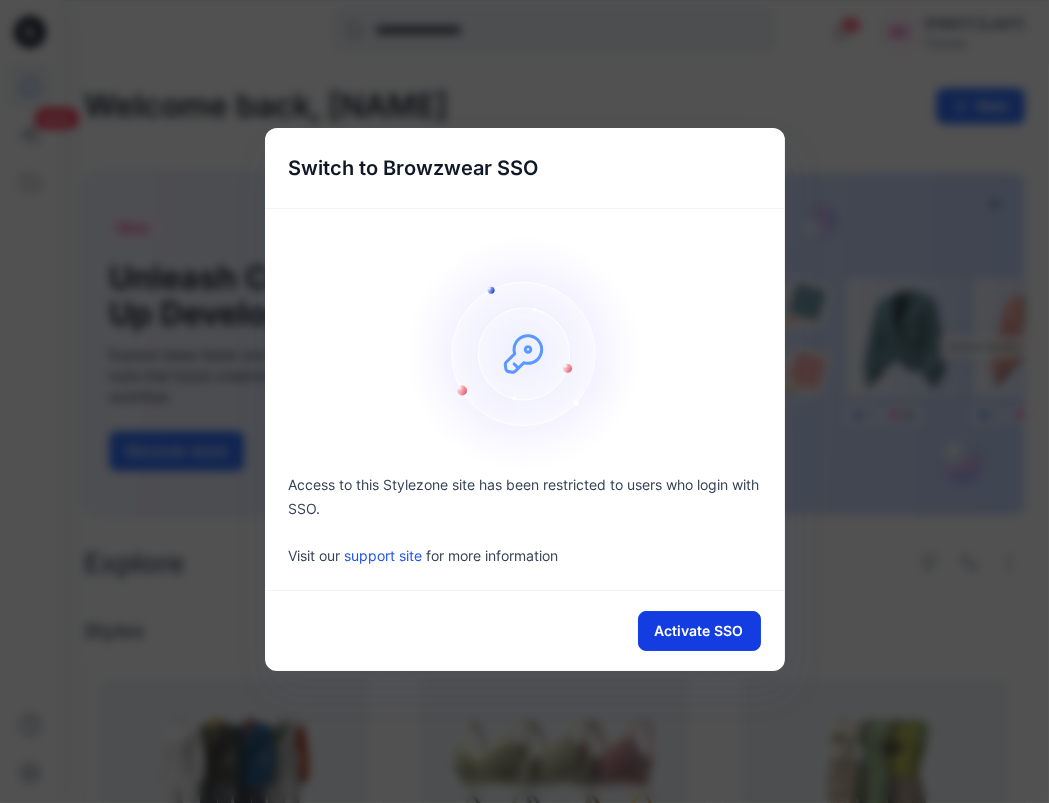 click on "Activate SSO" at bounding box center [699, 631] 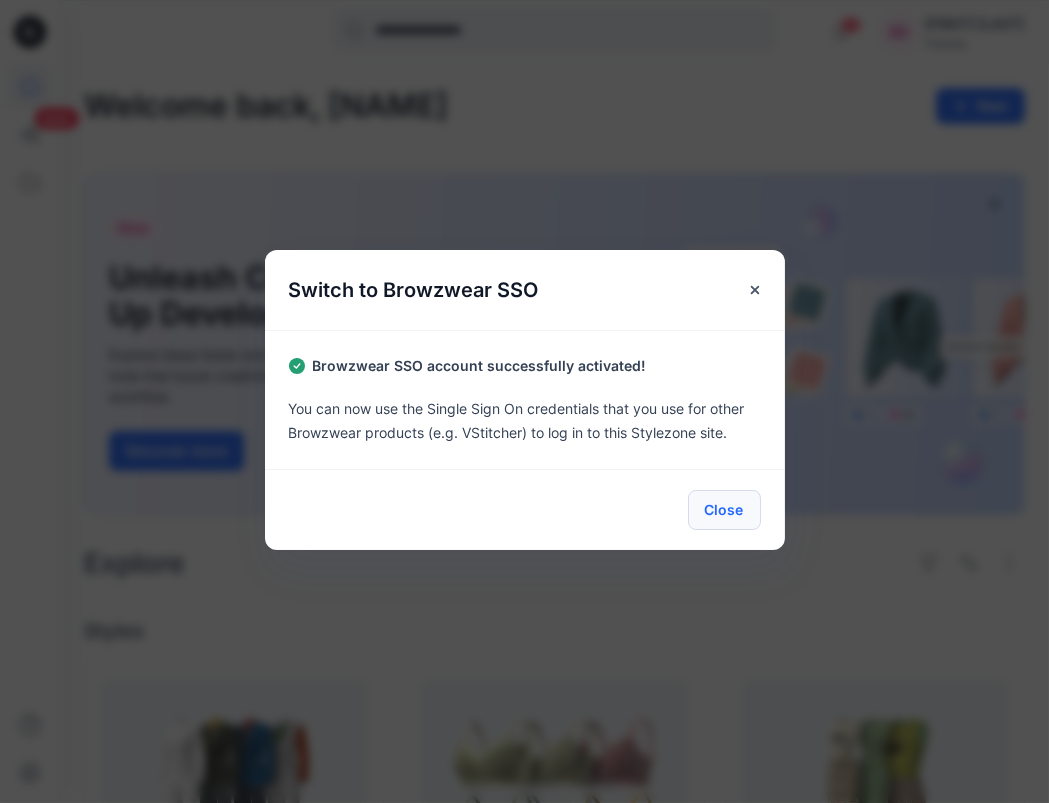 click on "Close" at bounding box center (724, 510) 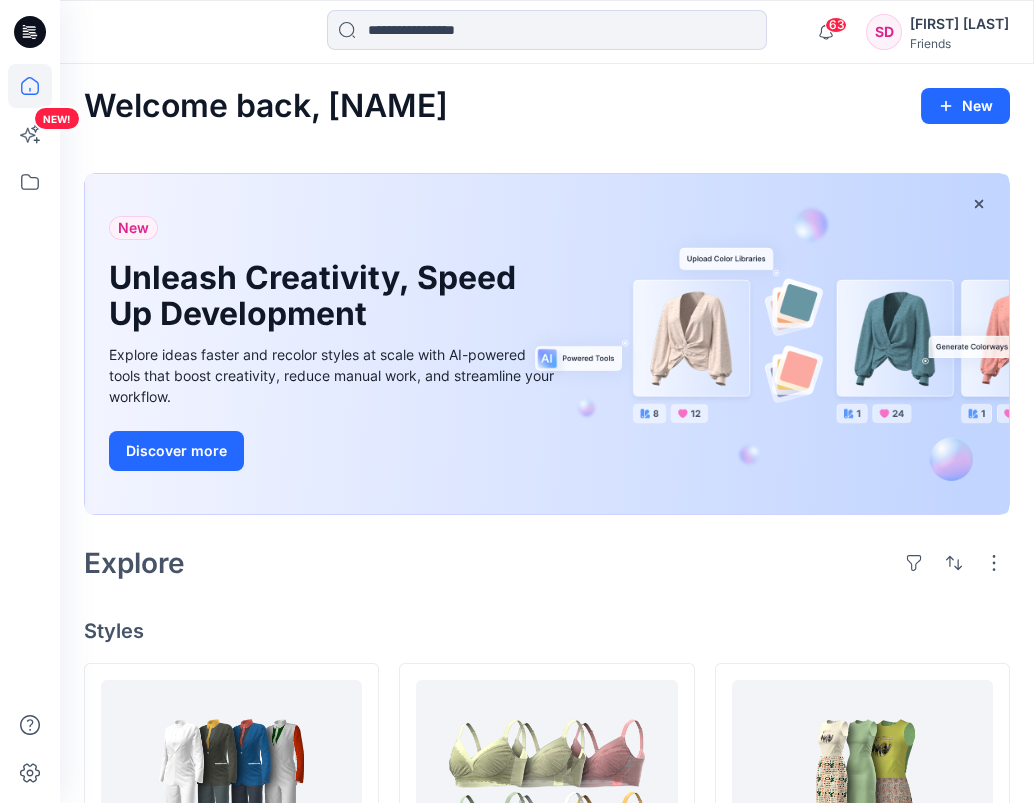 click on "[FIRST] [LAST]" at bounding box center [959, 24] 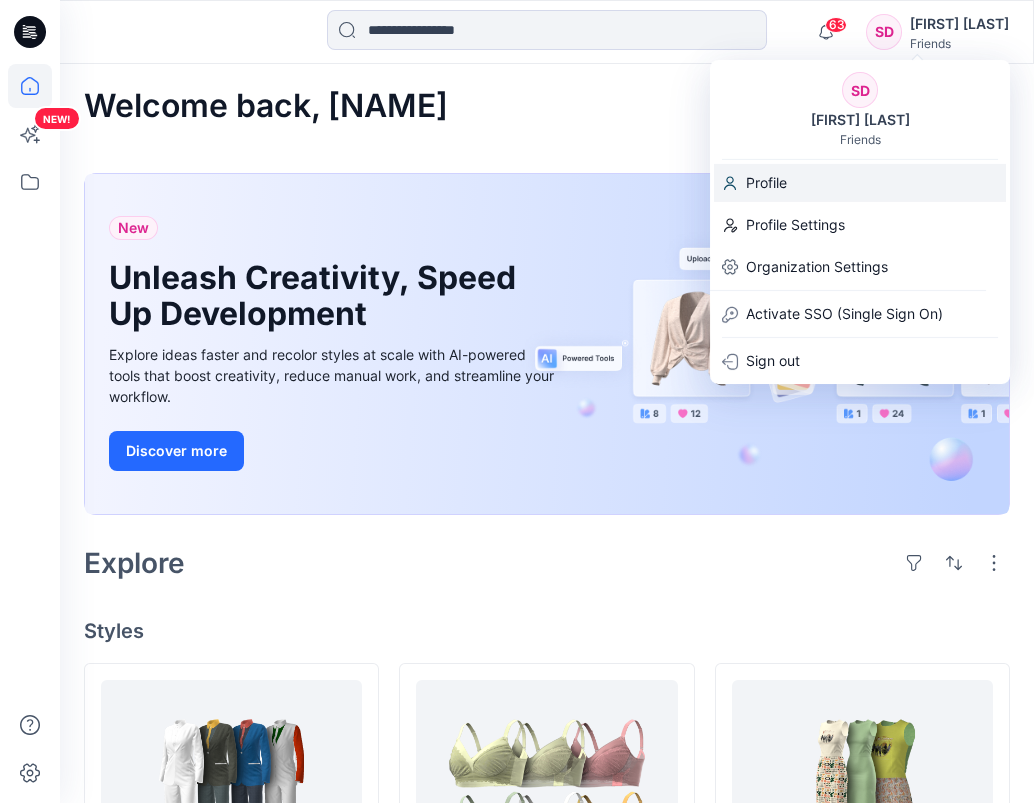 click on "Profile" at bounding box center (766, 183) 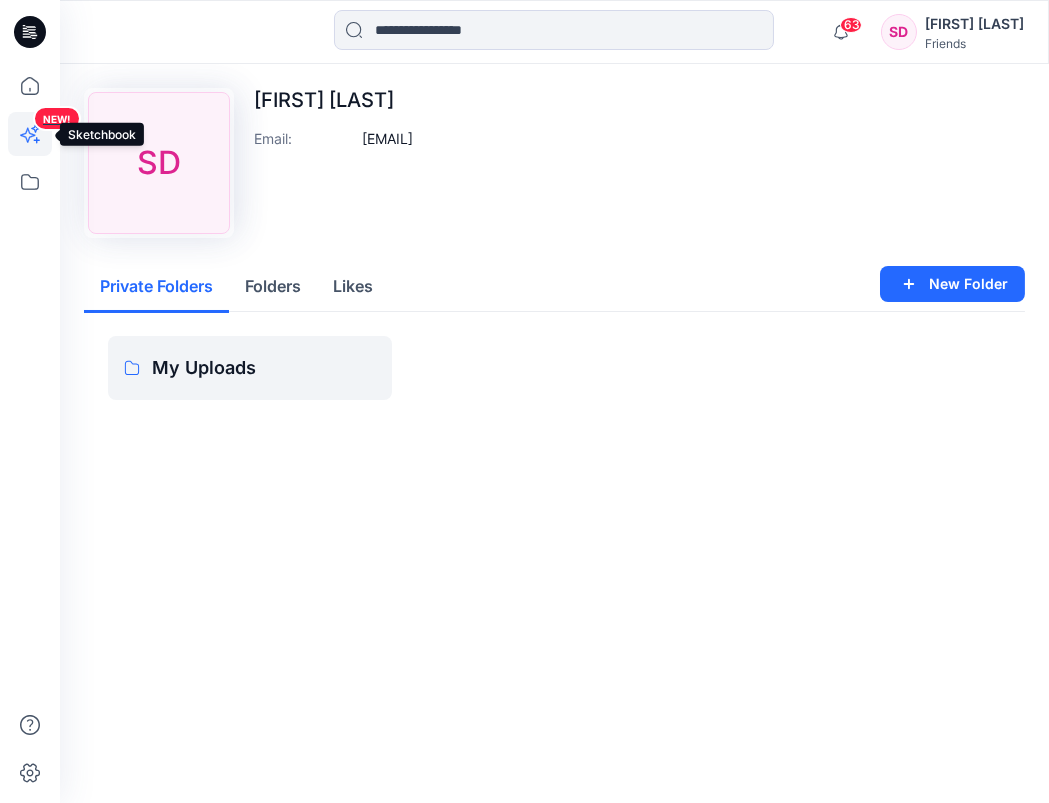 click 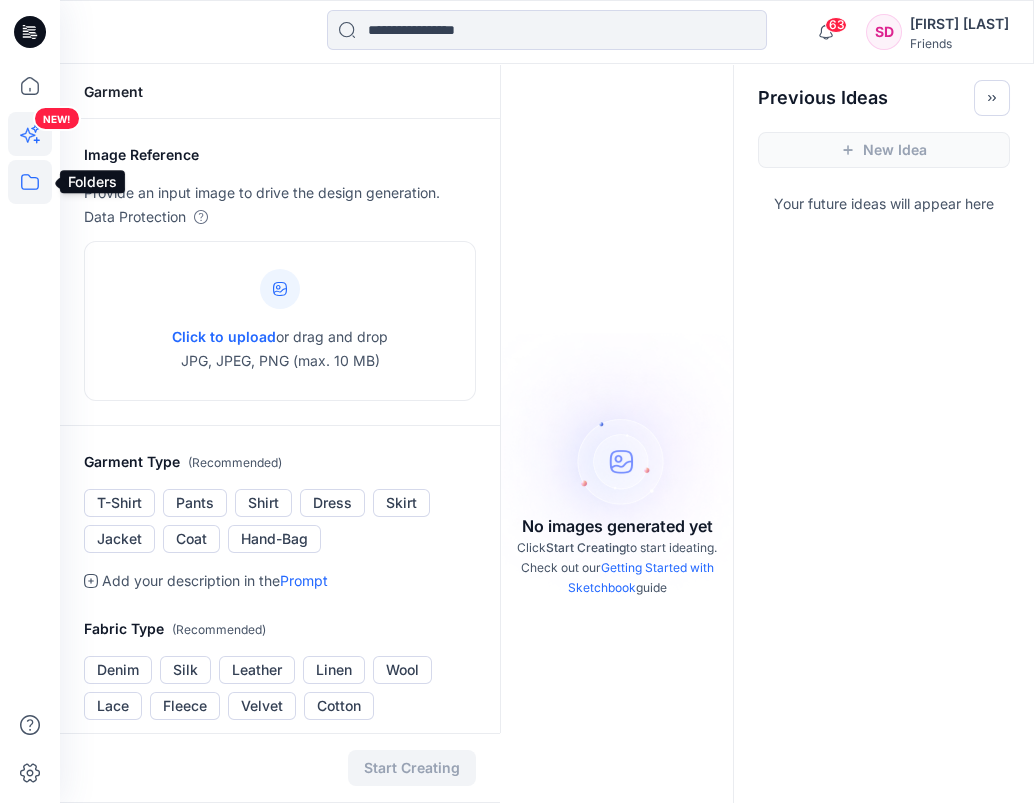 click 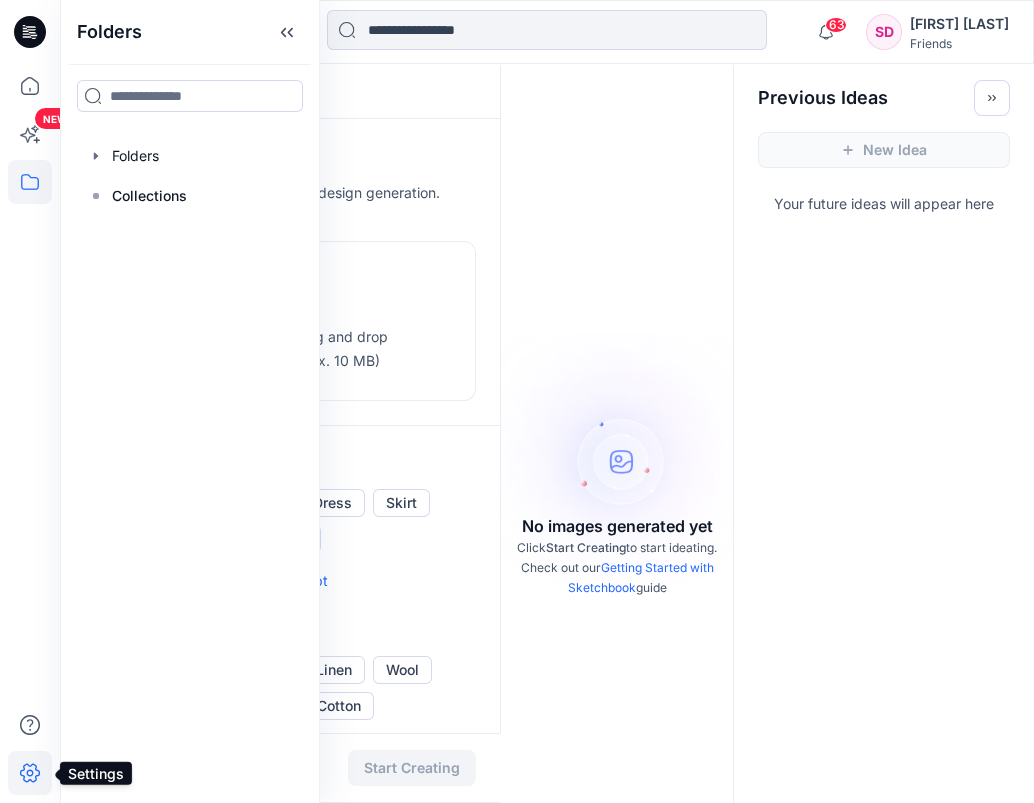 click 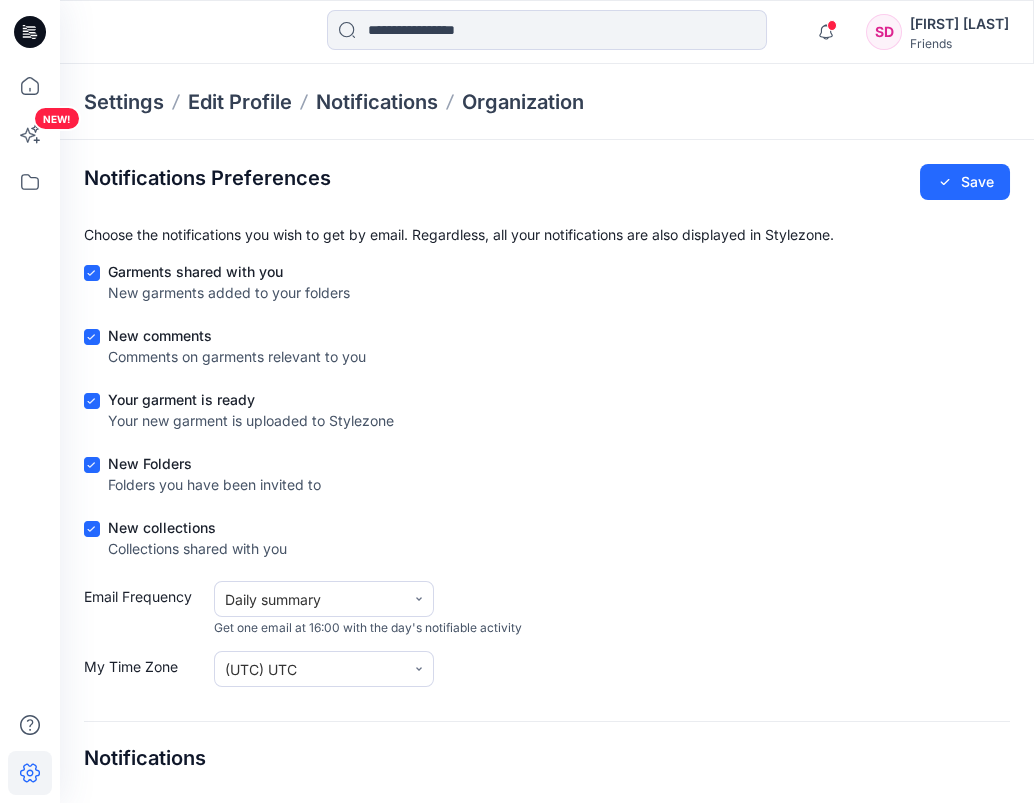 click on "SD" at bounding box center (884, 32) 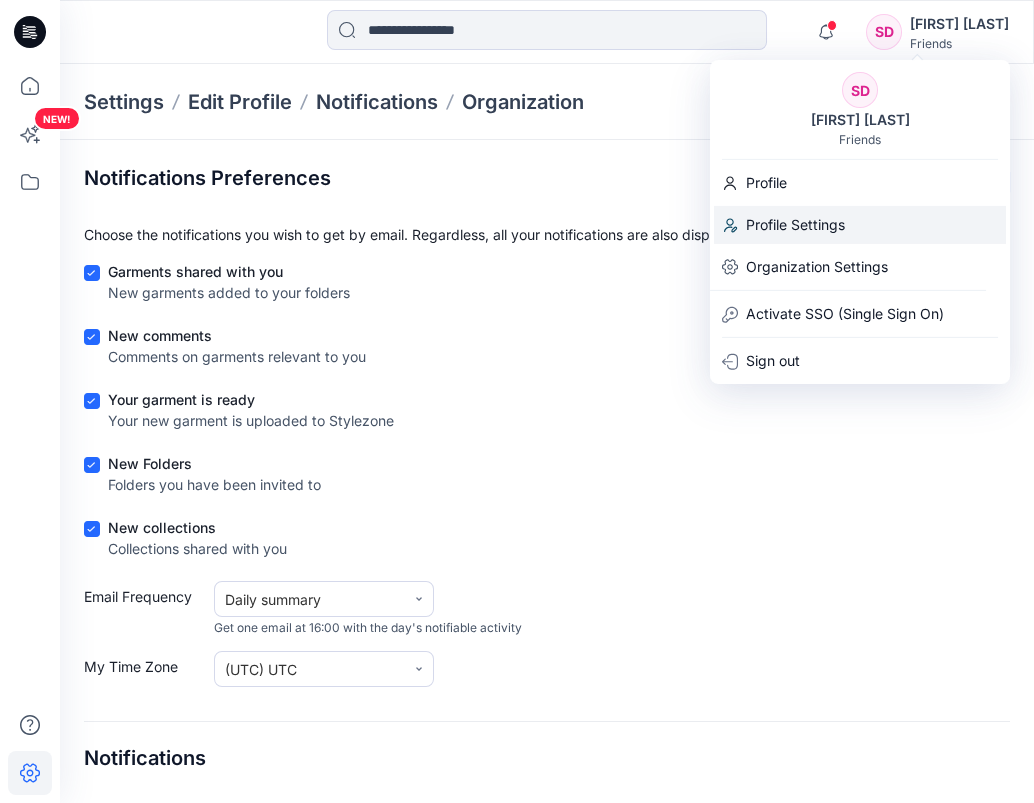 click on "Profile Settings" at bounding box center (795, 225) 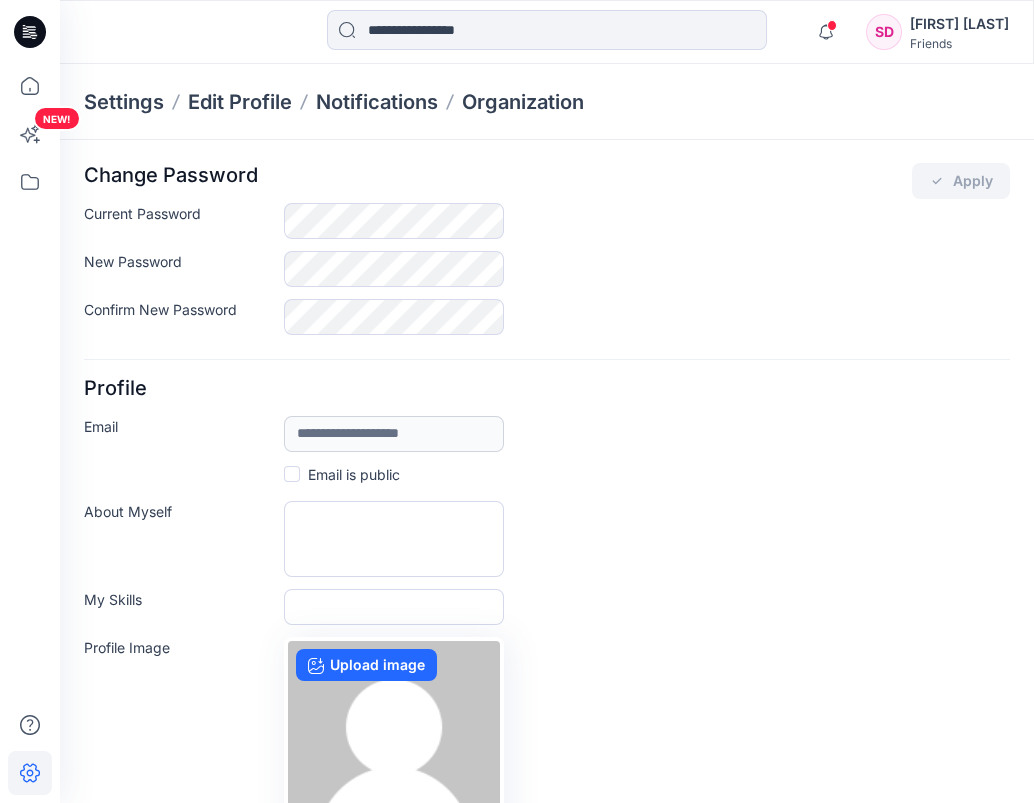scroll, scrollTop: 0, scrollLeft: 0, axis: both 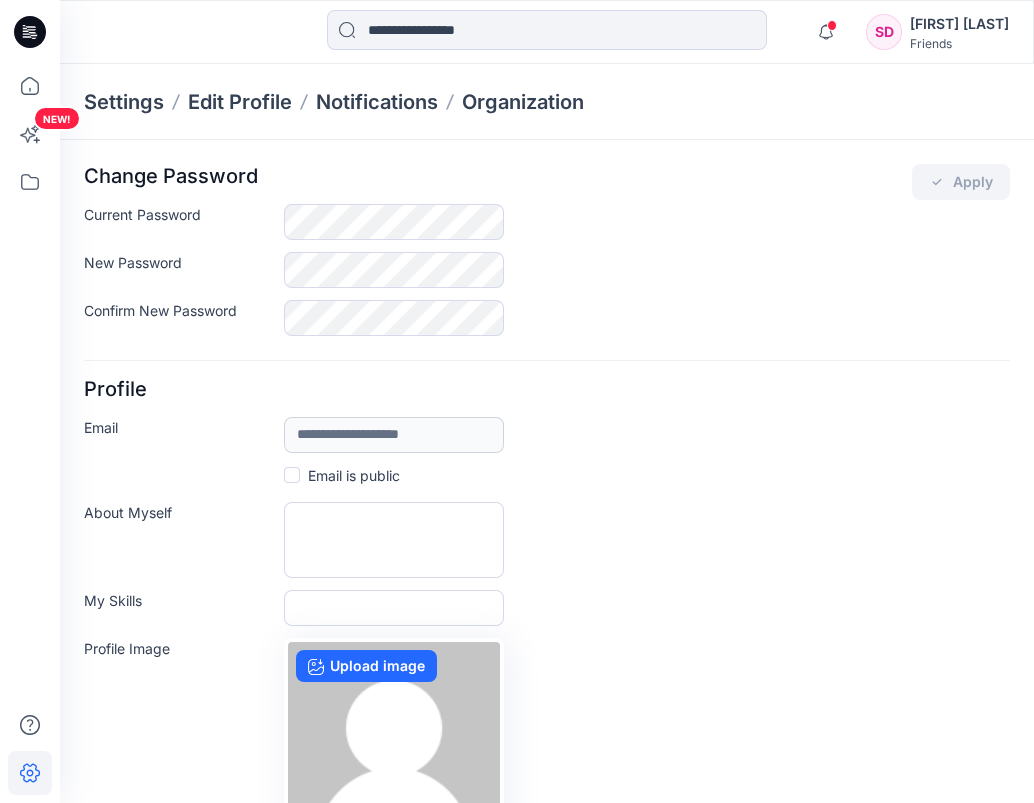 click on "SD" at bounding box center [884, 32] 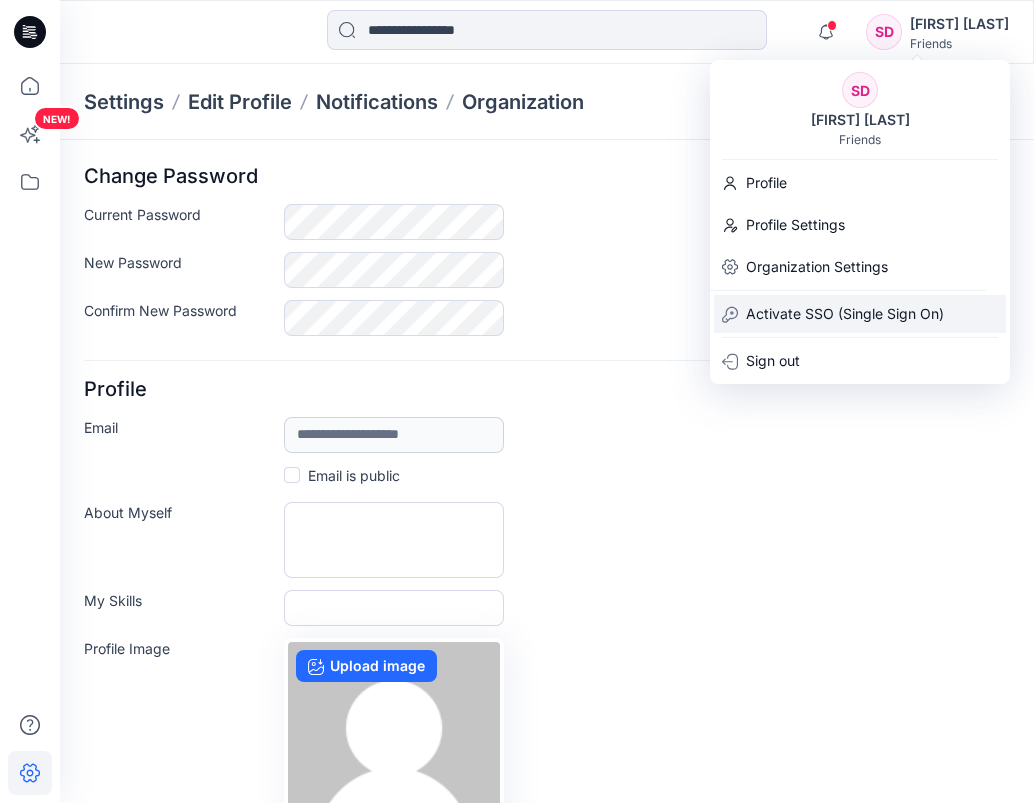 click on "Activate SSO (Single Sign On)" at bounding box center [845, 314] 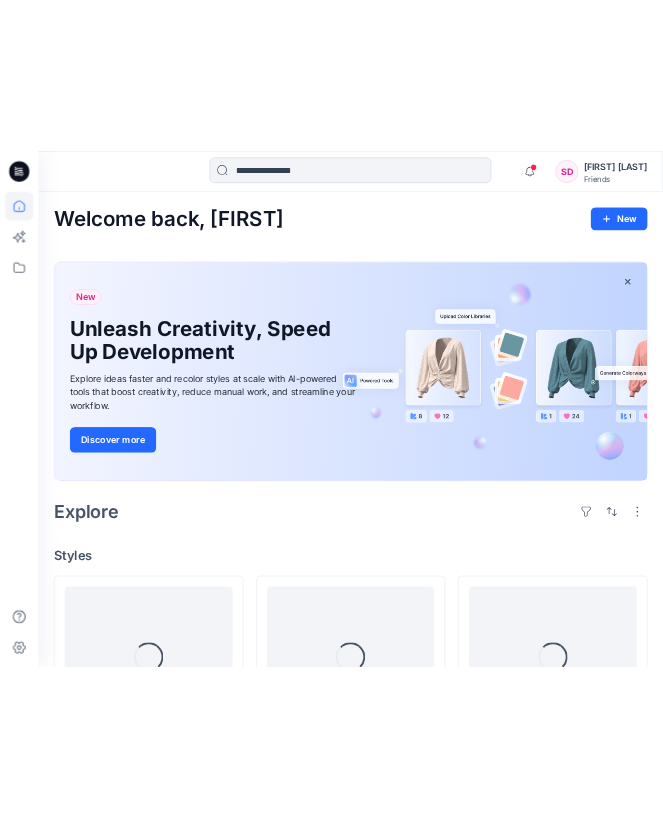 scroll, scrollTop: 0, scrollLeft: 0, axis: both 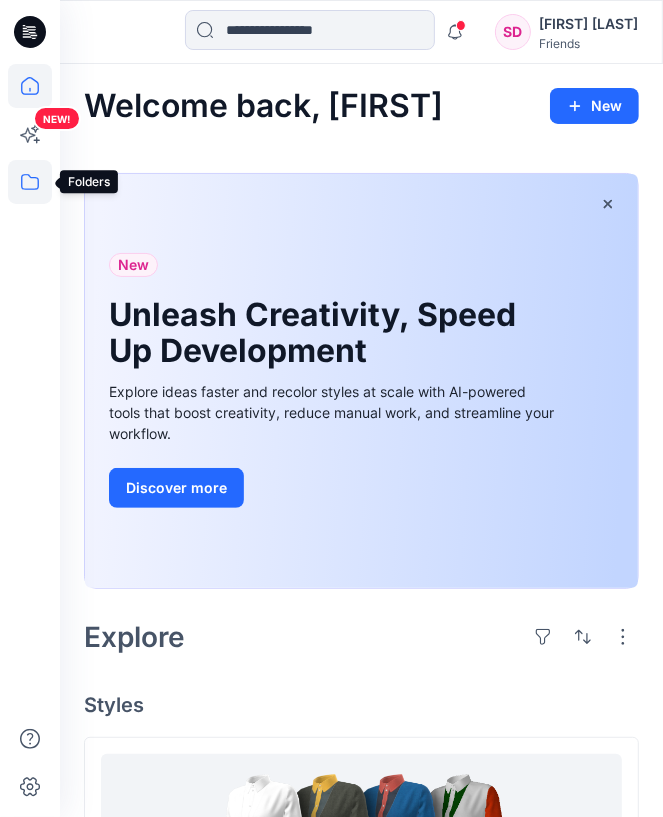 click 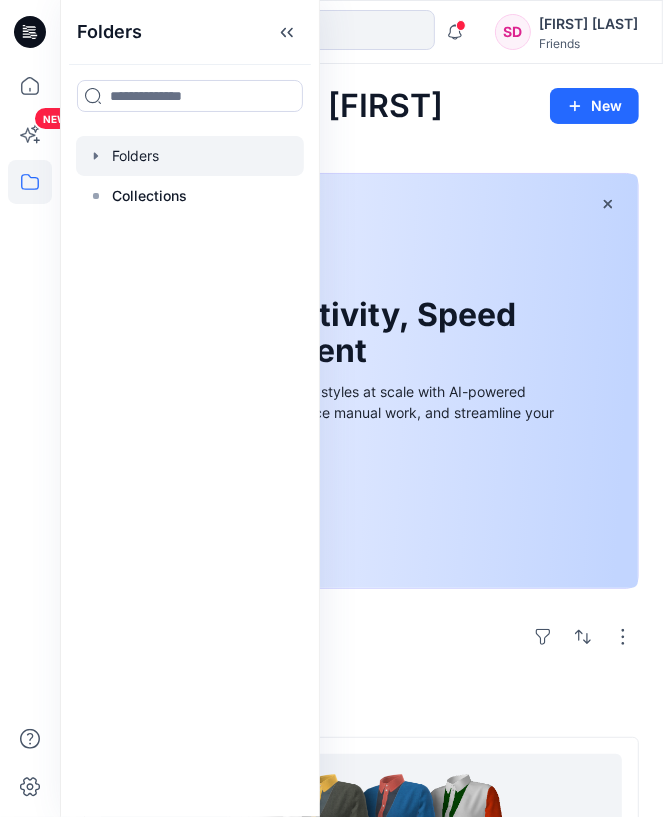 click at bounding box center [190, 156] 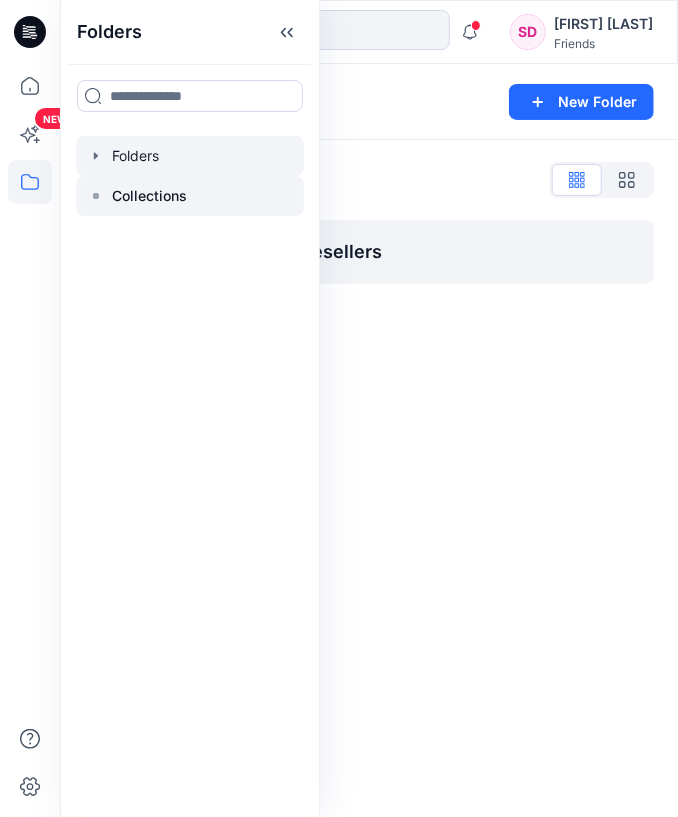 click on "Collections" at bounding box center [149, 196] 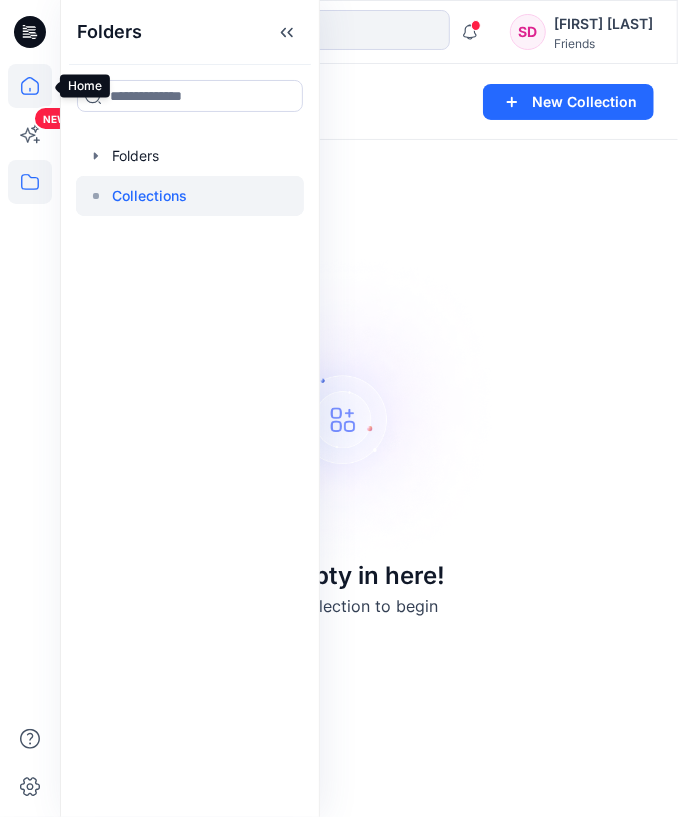 click 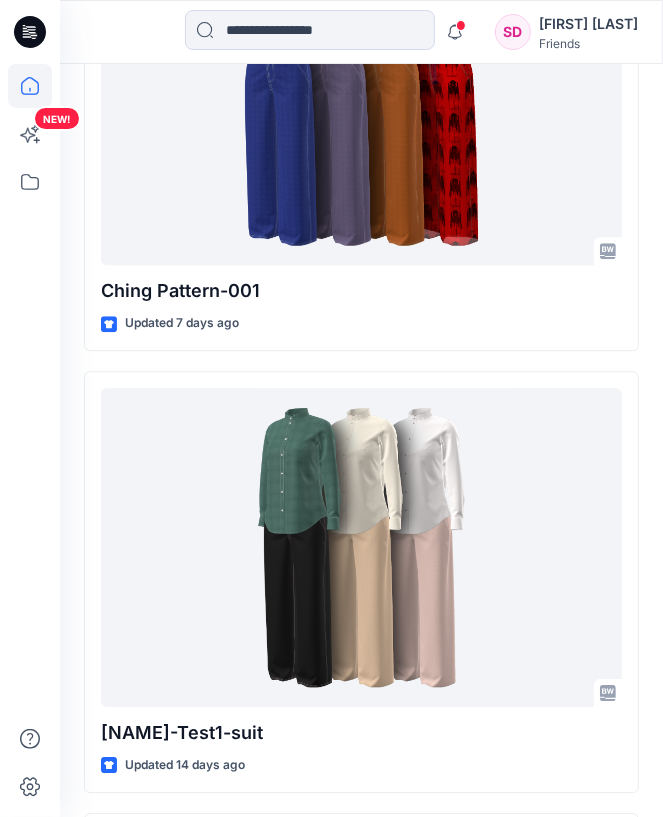 scroll, scrollTop: 2200, scrollLeft: 0, axis: vertical 